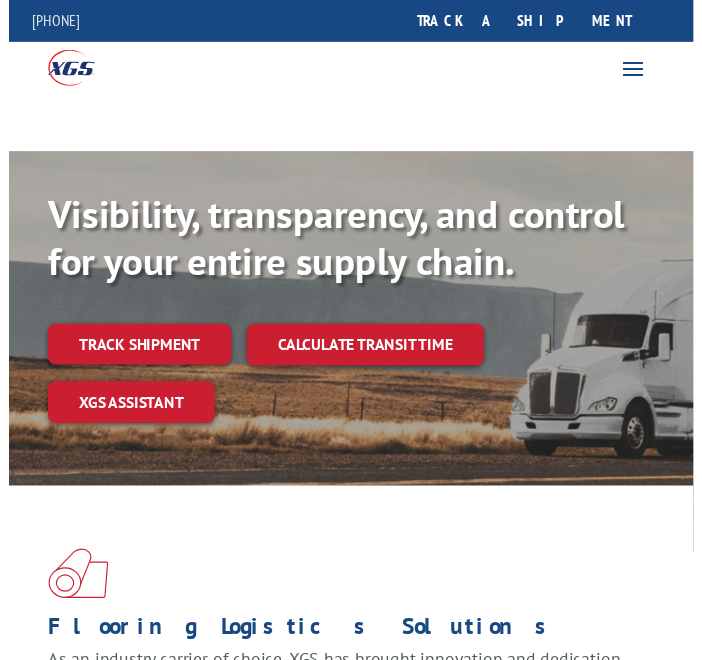 scroll, scrollTop: 0, scrollLeft: 0, axis: both 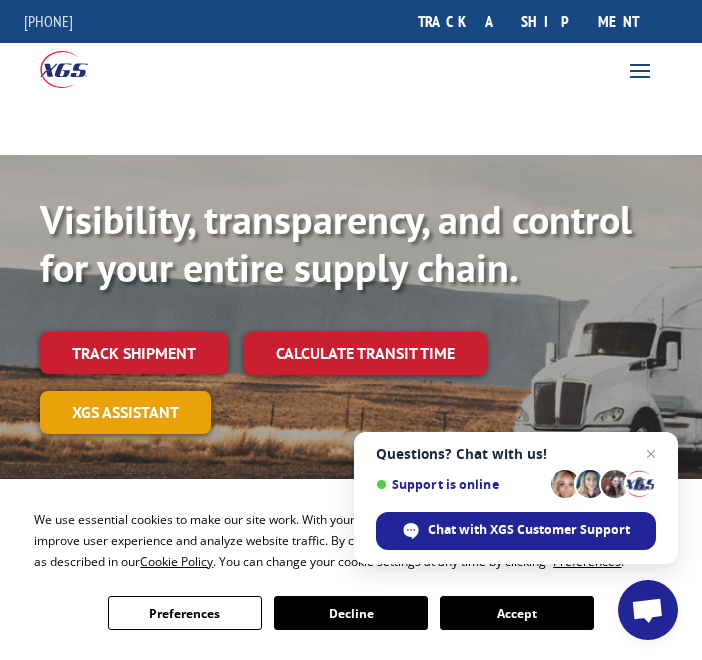 click on "XGS ASSISTANT" at bounding box center (125, 412) 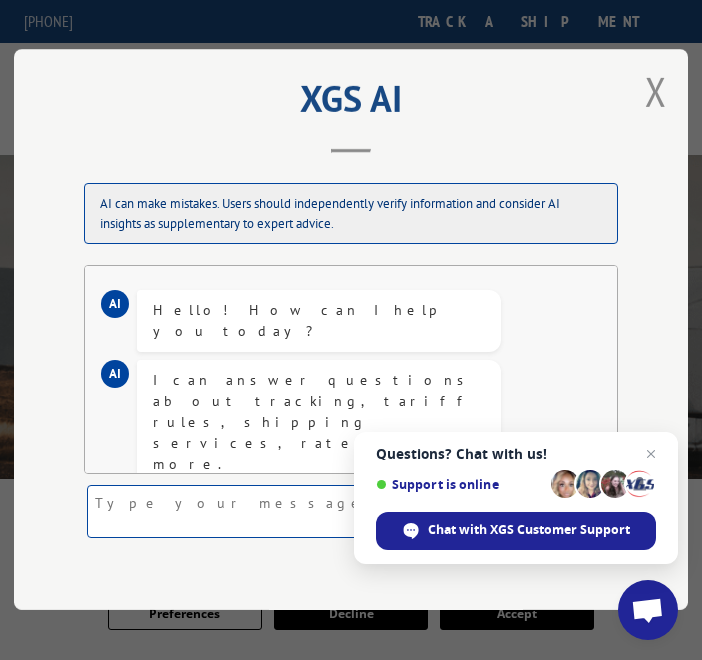 click at bounding box center (315, 512) 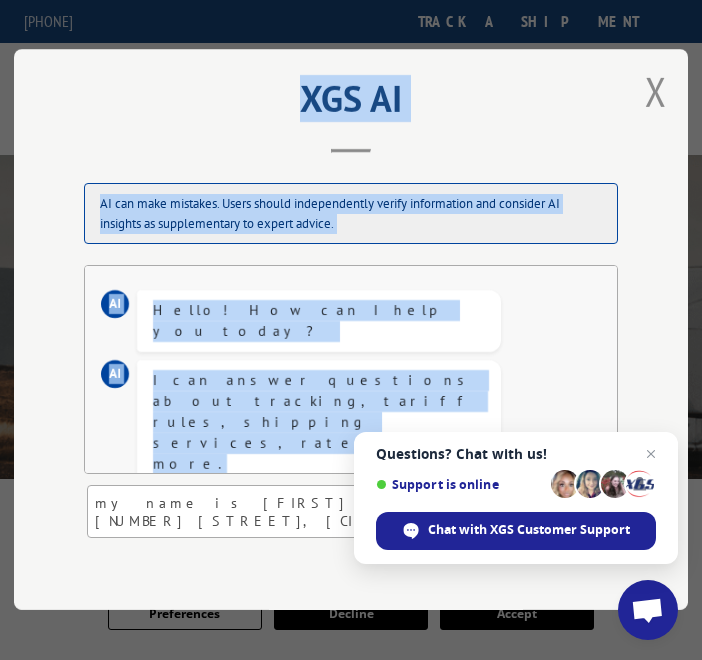 drag, startPoint x: 698, startPoint y: 474, endPoint x: 718, endPoint y: 529, distance: 58.5235 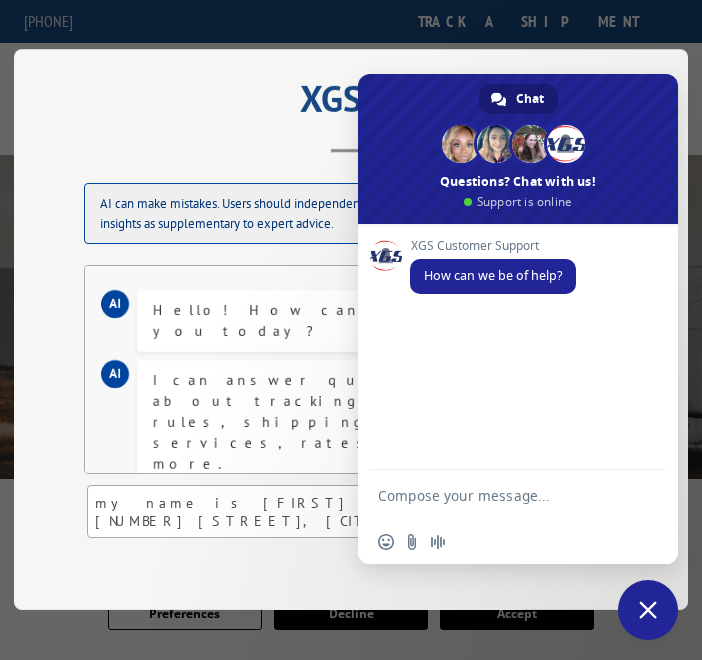 scroll, scrollTop: 0, scrollLeft: 0, axis: both 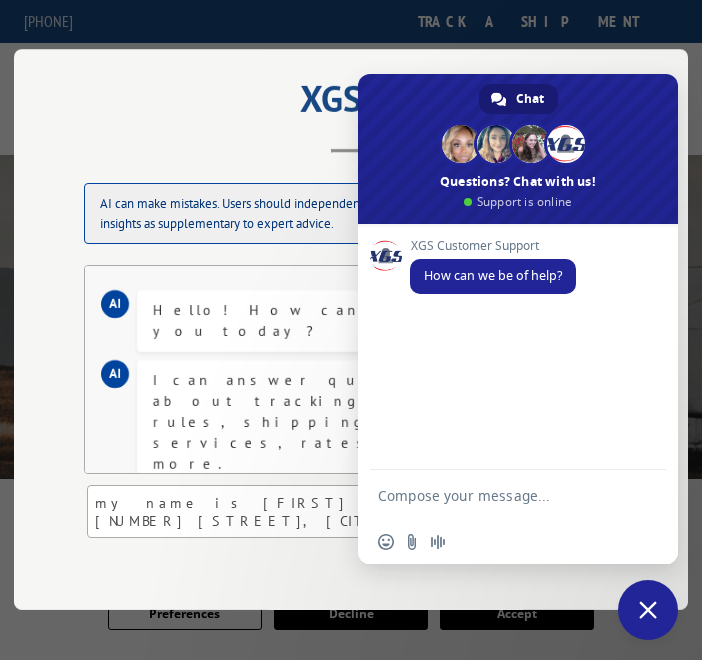 click at bounding box center [648, 610] 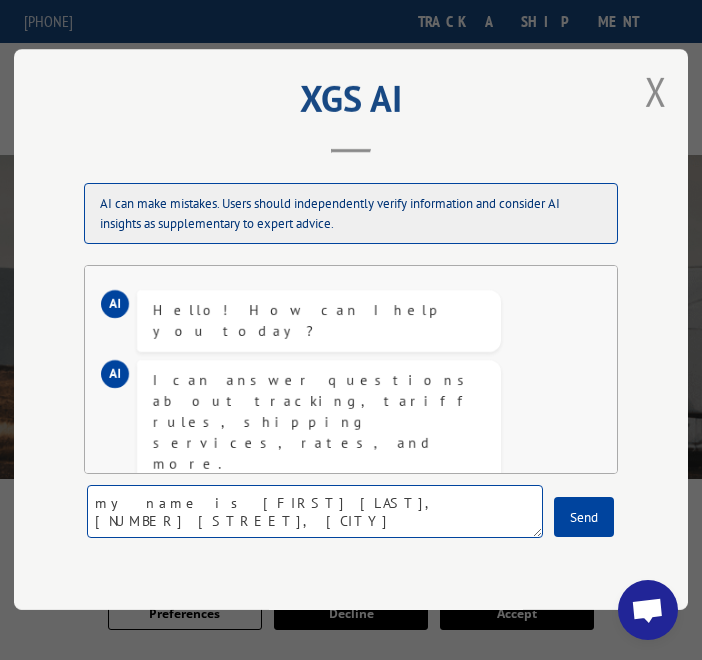 click on "my name is [FIRST] [LAST], [NUMBER] [STREET], [CITY]" at bounding box center (315, 512) 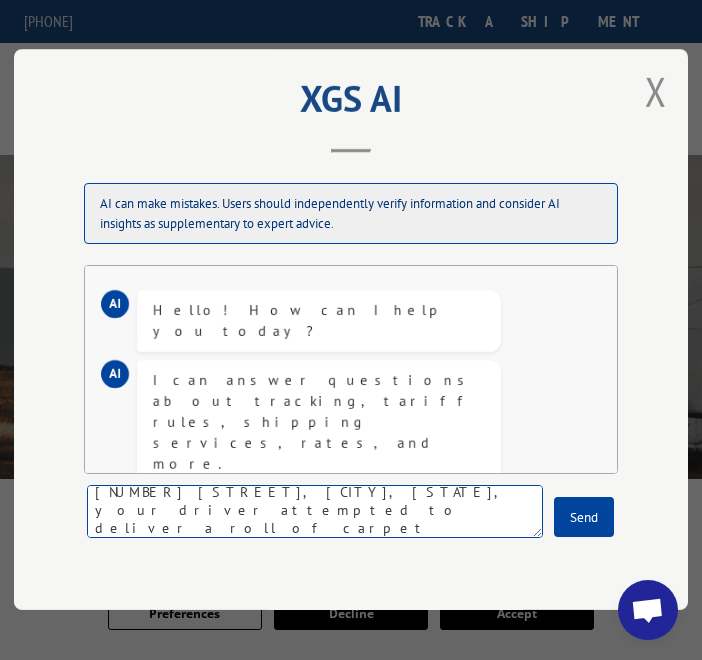 scroll, scrollTop: 47, scrollLeft: 0, axis: vertical 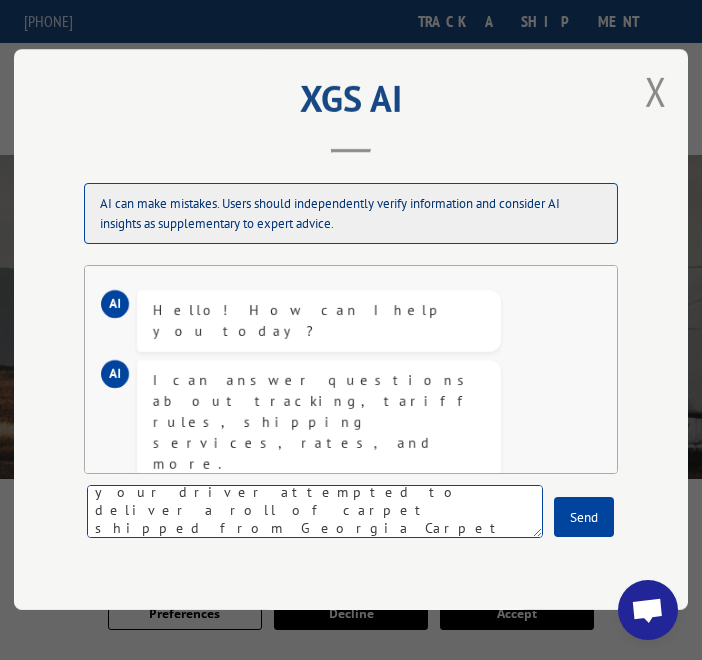 click on "my name is [FIRST] [LAST], [NUMBER] [STREET], [CITY], [STATE], your driver attempted to deliver a roll of carpet shipped from Georgia Carpet Indus. He was not be deliver the carpet because I had no one at home to assist with removing it from the drive. The drive contacted the compamy to request a re-deliver date for" at bounding box center (315, 512) 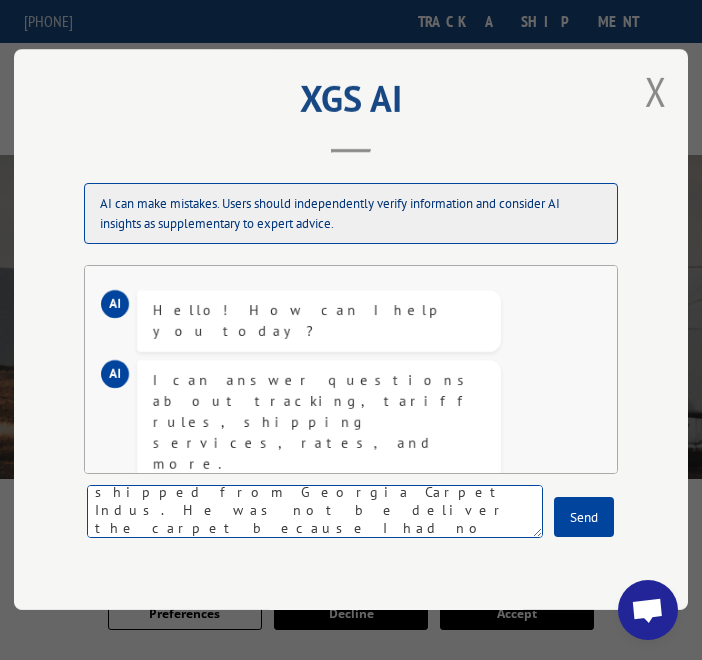 scroll, scrollTop: 101, scrollLeft: 0, axis: vertical 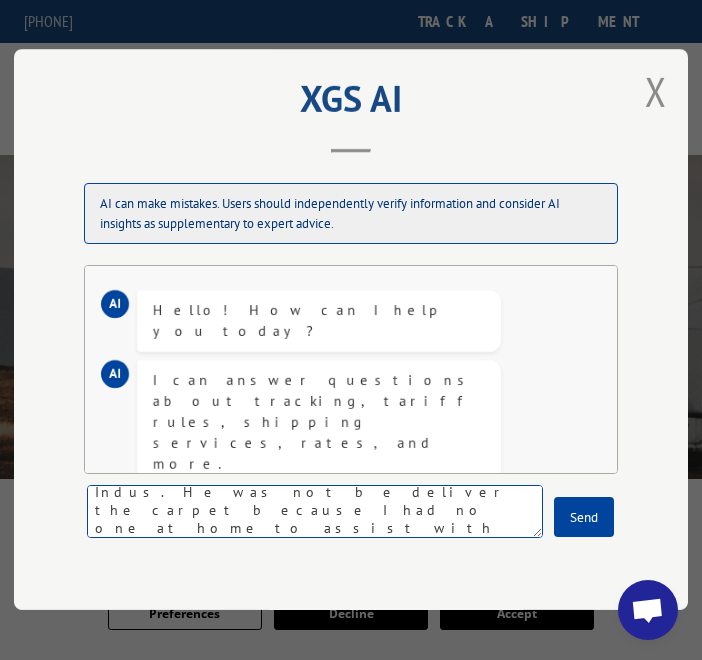 type on "my name is [FIRST] [LAST], [NUMBER] [STREET], [CITY], [STATE], your driver attempted to deliver a roll of carpet shipped from Georgia Carpet Indus. He was not be deliver the carpet because I had no one at home to assist with removing it from the drive. The drive contacted the company to request a re-deliver date for Monday 8/11 but was unable to provide a time or tracking number. My email is [EMAIL]. Please contact me via email to provide a approx. time on 8/11 and a track #. I was not aware of a deliver for today . Your assist is greatly appreciated." 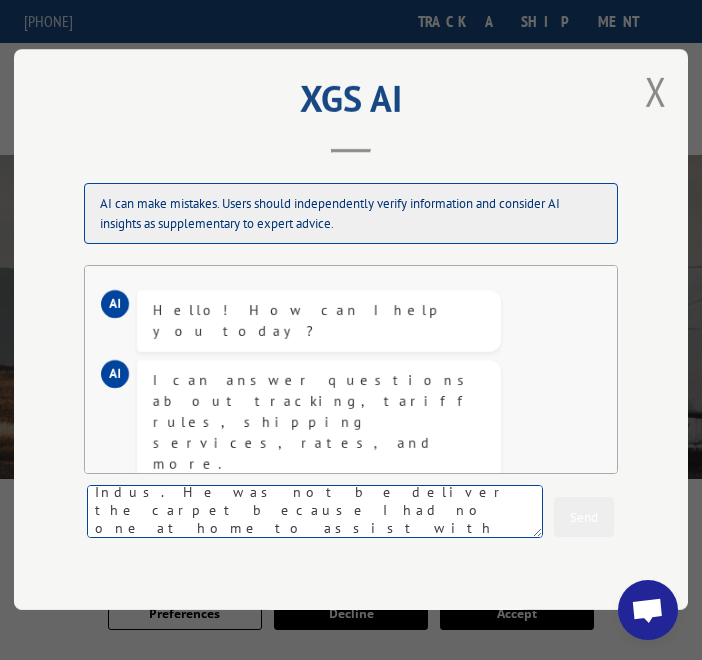 scroll, scrollTop: 0, scrollLeft: 0, axis: both 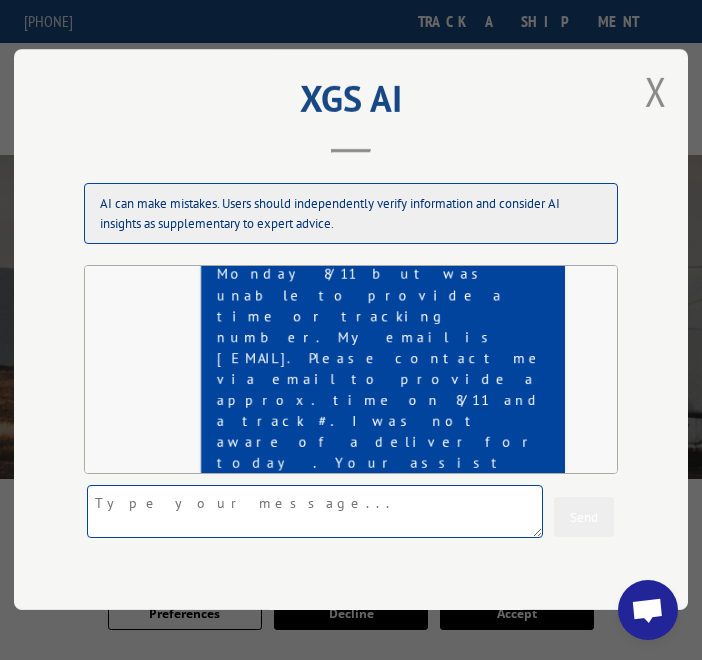 type on "c" 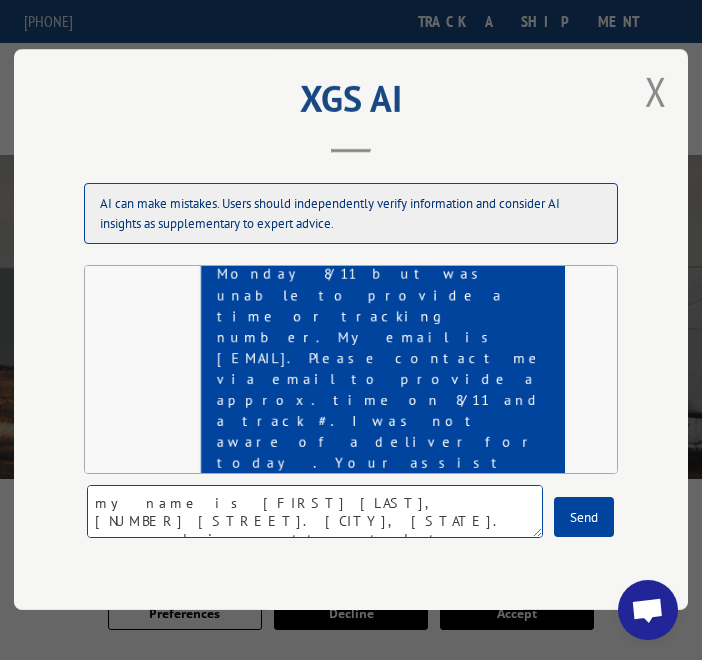 scroll, scrollTop: 11, scrollLeft: 0, axis: vertical 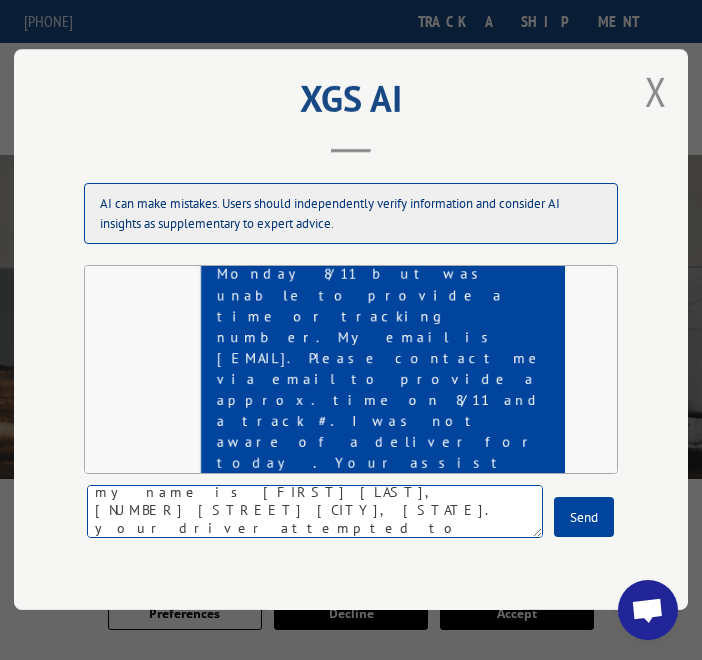 type on "my name is [FIRST] [LAST], [NUMBER] [STREET] [CITY], [STATE]. your driver attempted to deliver a carpet today but was unable to, I was not aware of this" 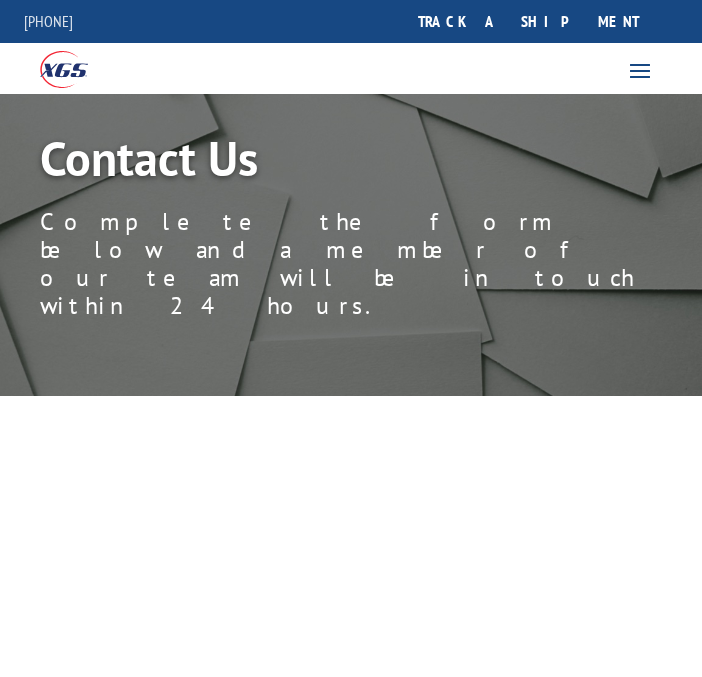 scroll, scrollTop: 0, scrollLeft: 0, axis: both 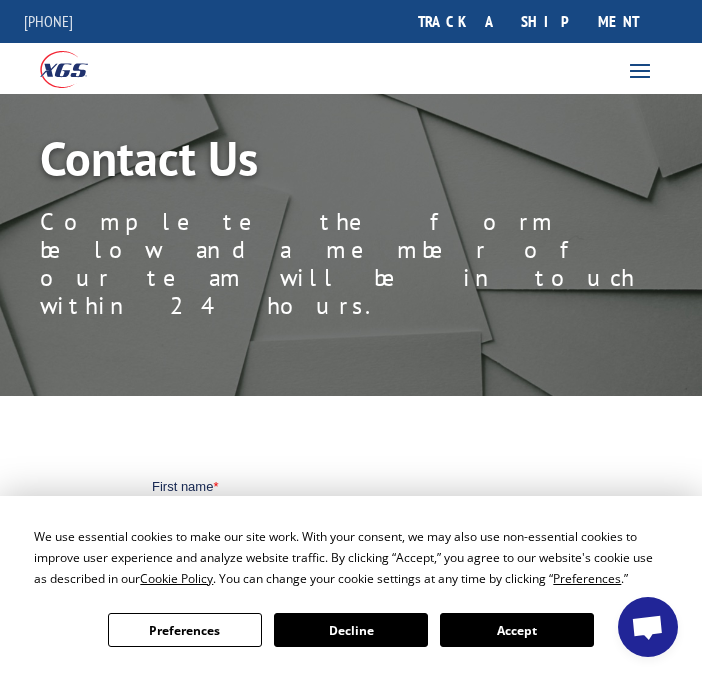 click at bounding box center [351, 833] 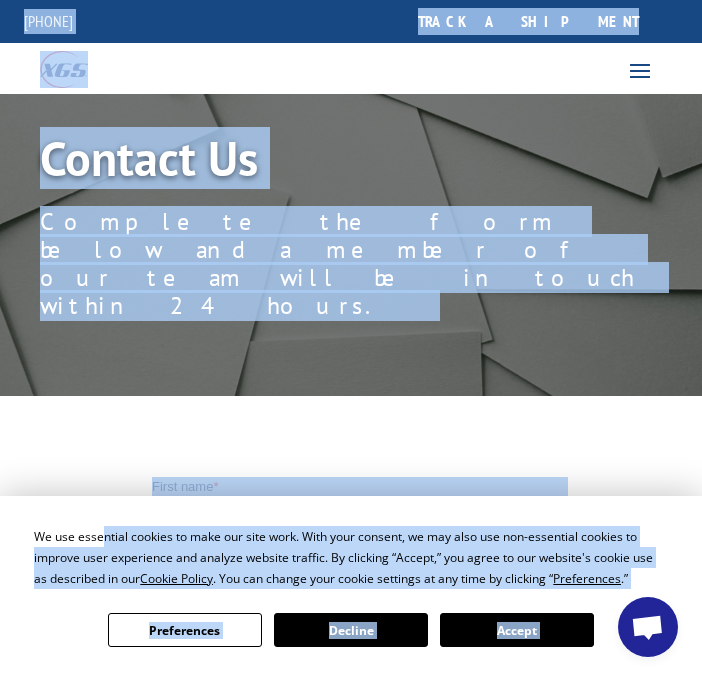 drag, startPoint x: 68, startPoint y: 475, endPoint x: 106, endPoint y: 504, distance: 47.801674 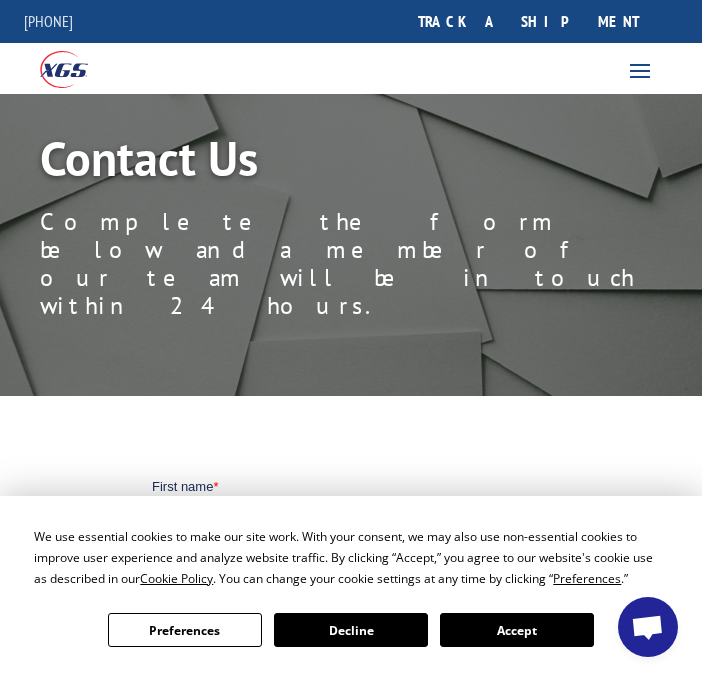 click at bounding box center [351, 833] 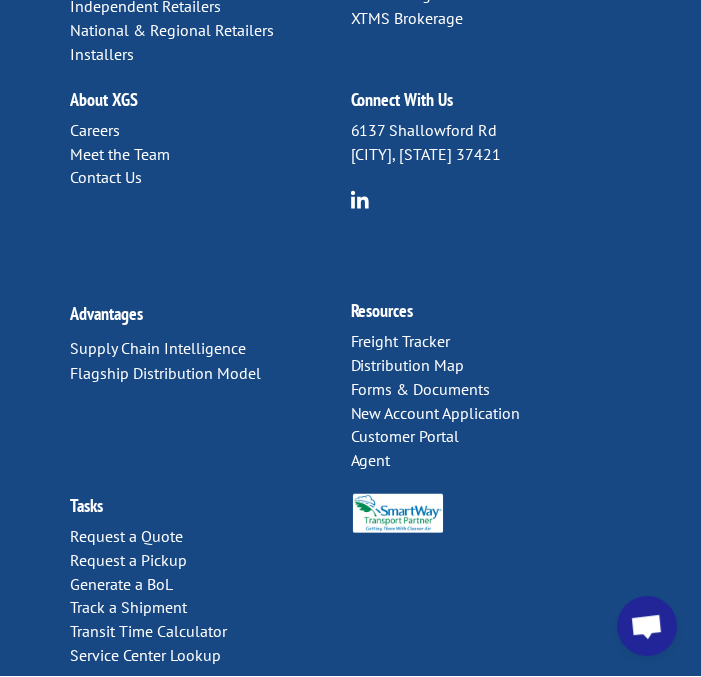 scroll, scrollTop: 1909, scrollLeft: 0, axis: vertical 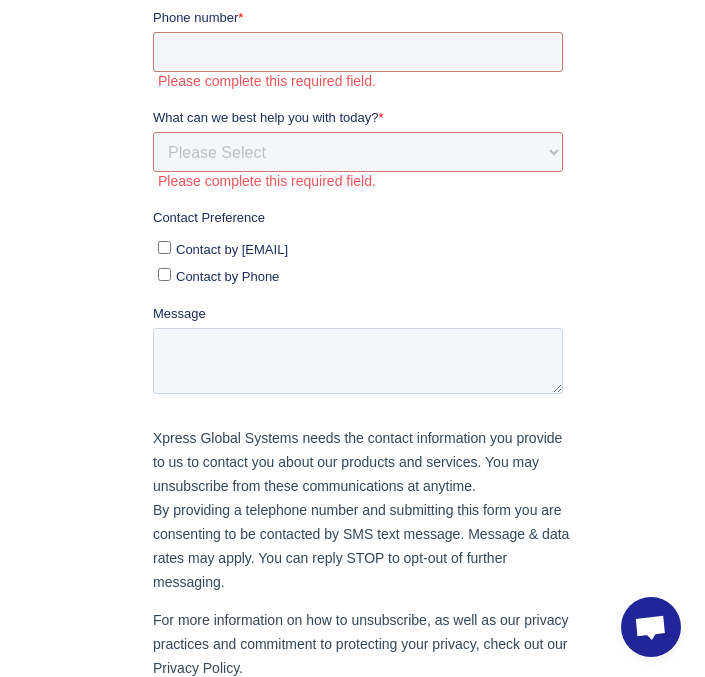 click on "Please complete all required fields." at bounding box center [363, 710] 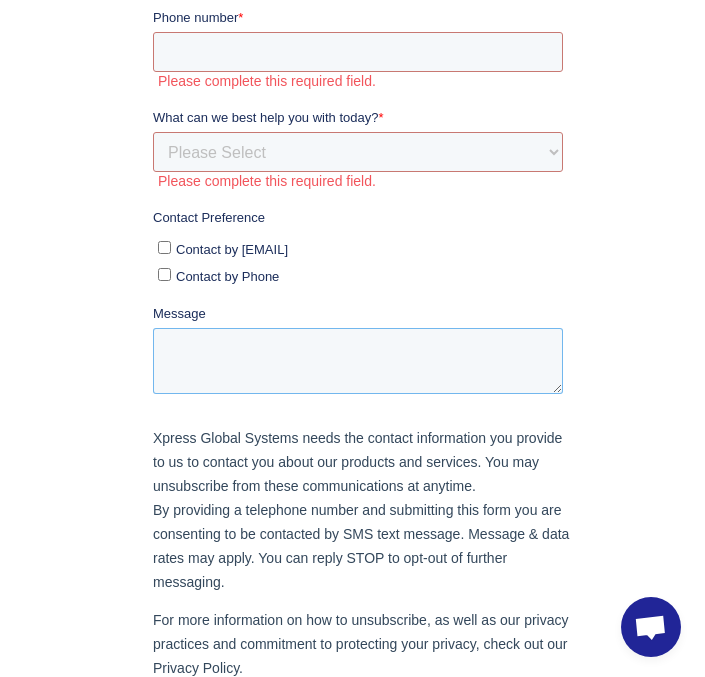 click on "Message" at bounding box center [357, 362] 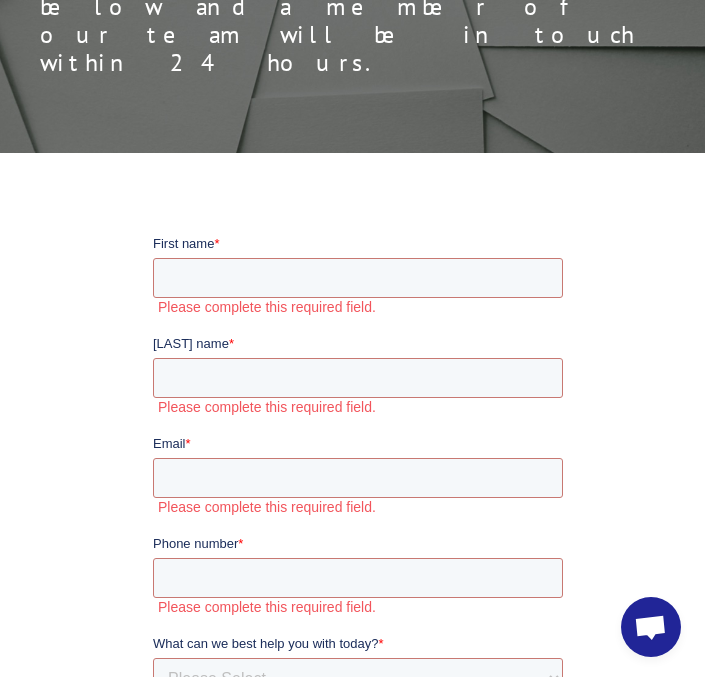 scroll, scrollTop: 252, scrollLeft: 0, axis: vertical 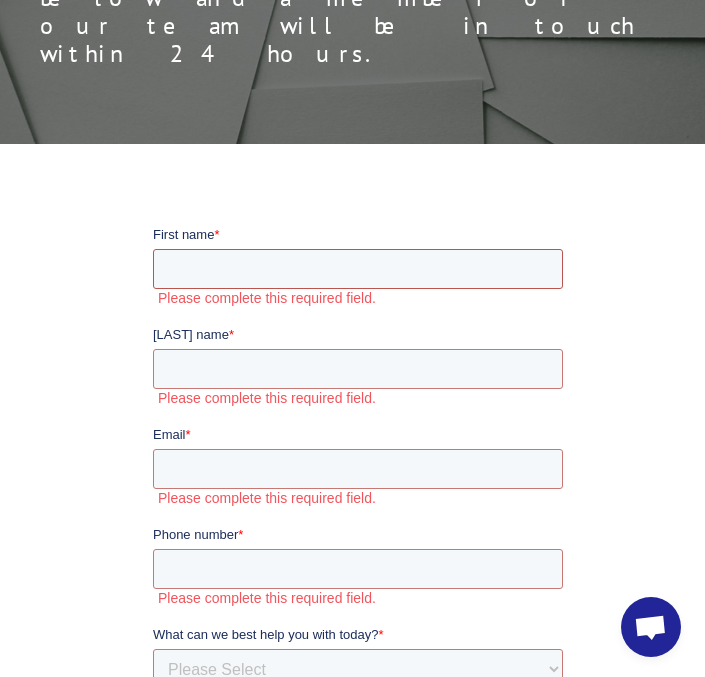 click on "[FIRST] name *" at bounding box center [357, 269] 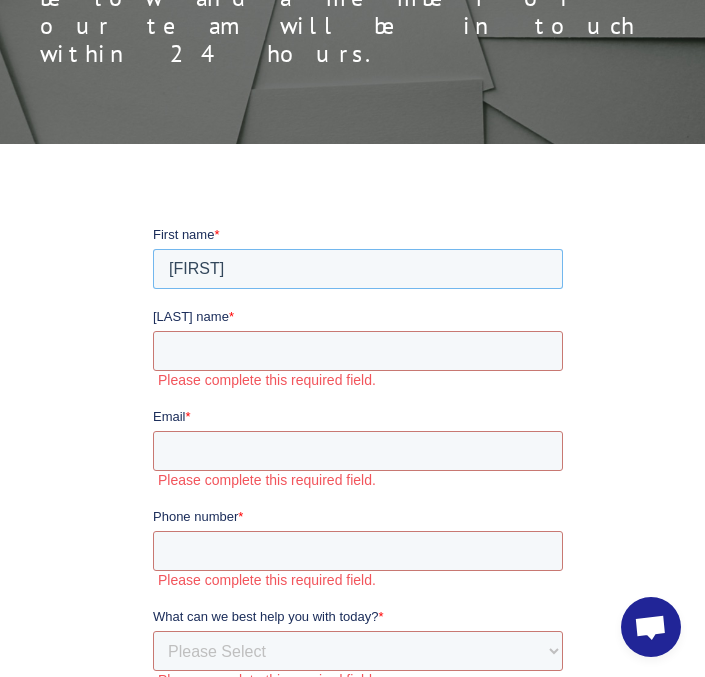 type on "[FIRST]" 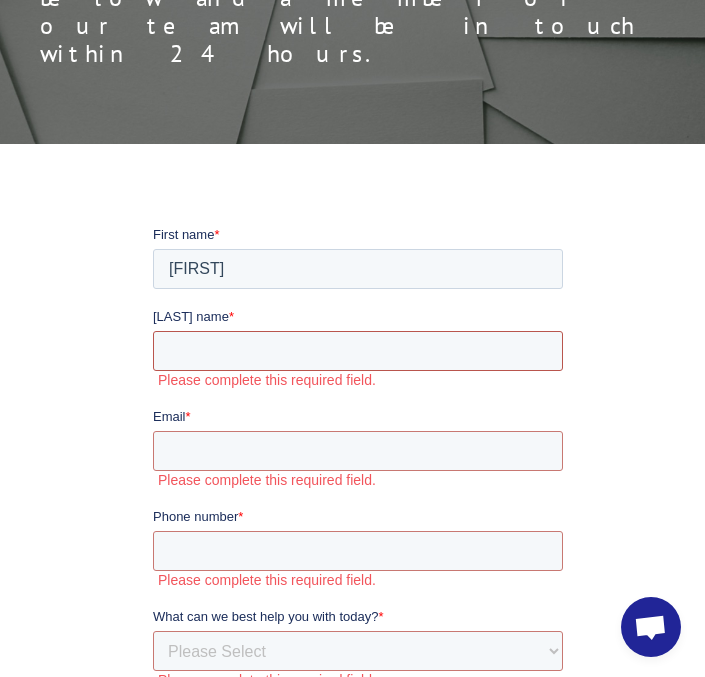click on "Last name *" at bounding box center [357, 351] 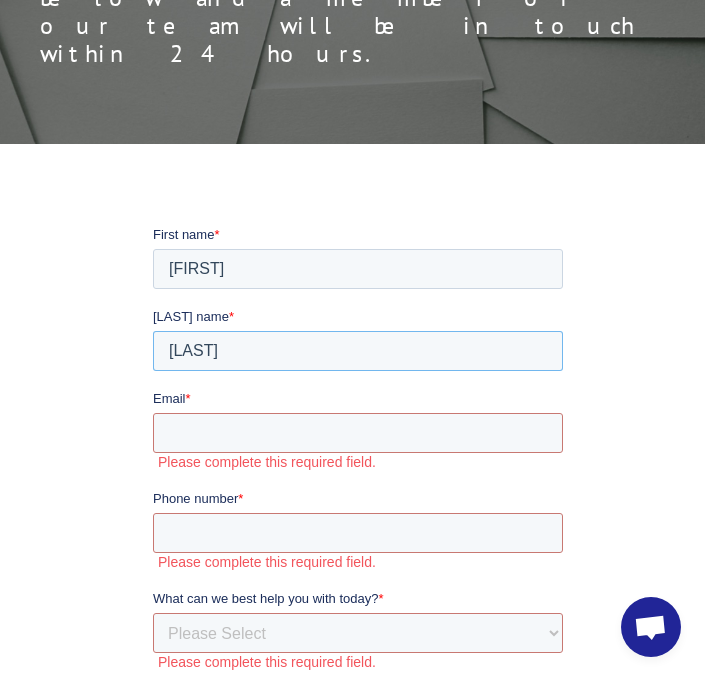 type on "[LAST]" 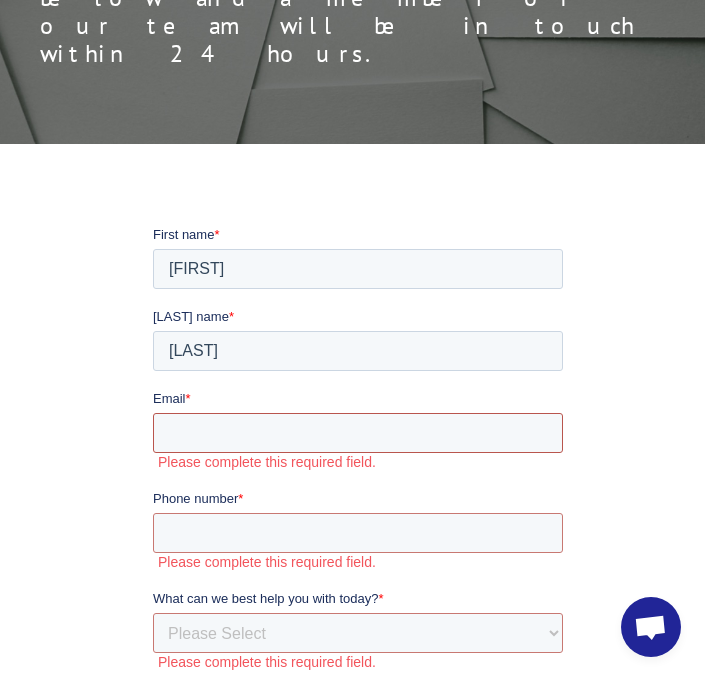 click on "Email *" at bounding box center (357, 433) 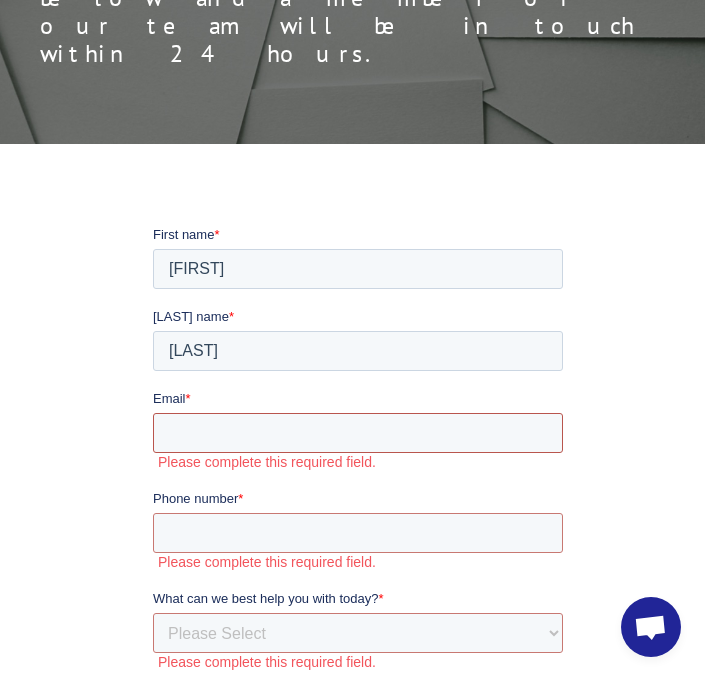 type on "g" 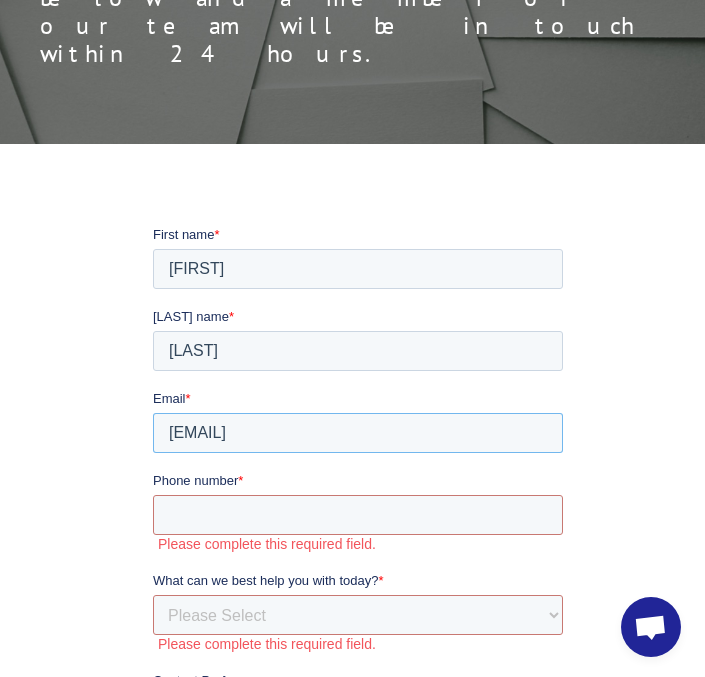 scroll, scrollTop: 0, scrollLeft: 25, axis: horizontal 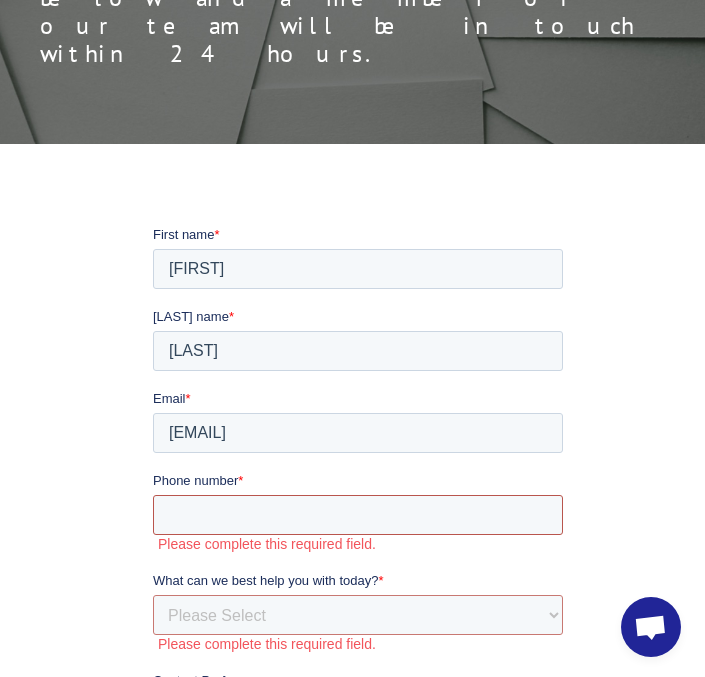 click on "Phone number *" at bounding box center [357, 515] 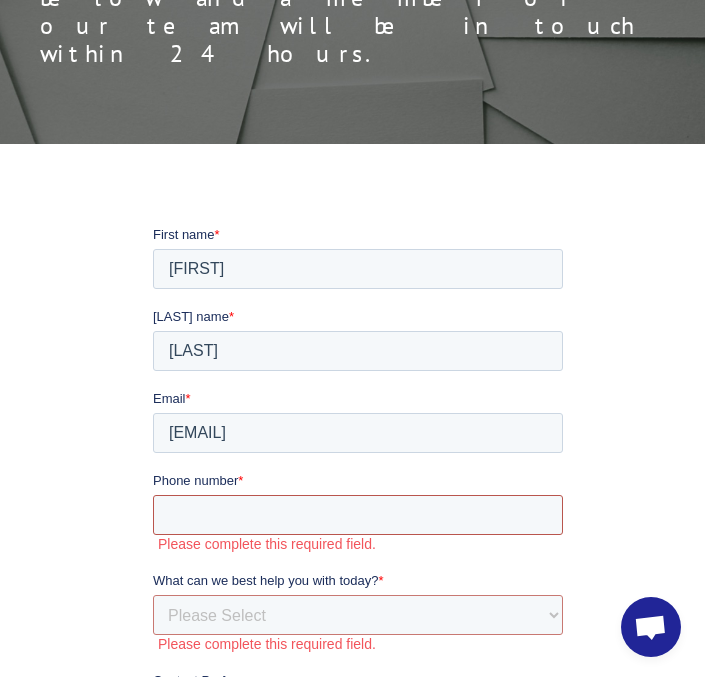 type on "[PHONE]" 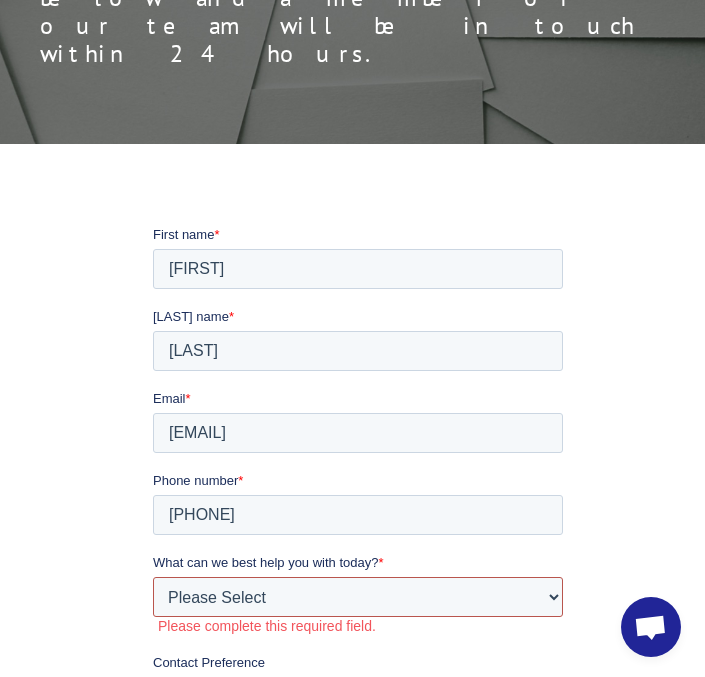 click on "Please Select Quoting, Opening New Account, or New Business Opportunity  Shipment Information or Account Questions Recruiting or Employment Verification Other - Please specify in message below" at bounding box center [357, 597] 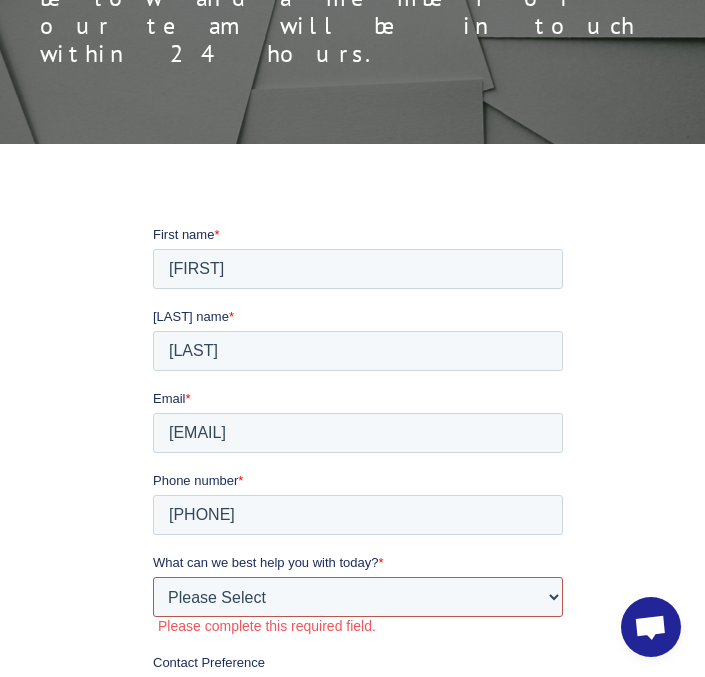 select on "Other" 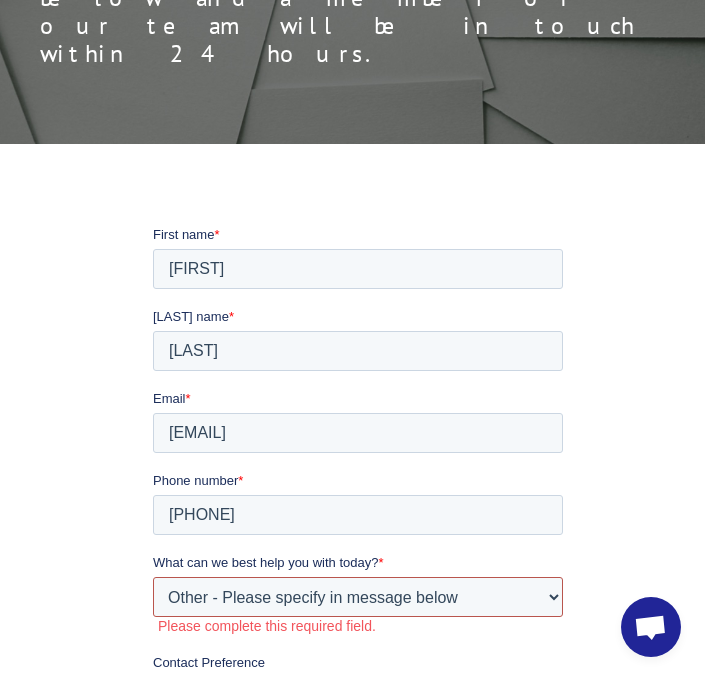 click on "Please Select Quoting, Opening New Account, or New Business Opportunity  Shipment Information or Account Questions Recruiting or Employment Verification Other - Please specify in message below" at bounding box center [357, 597] 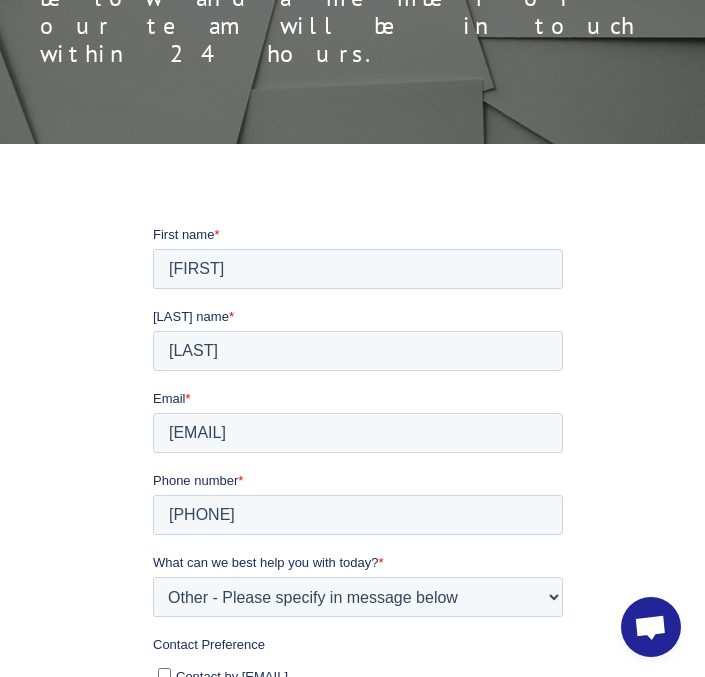 click on "Message" at bounding box center (357, 788) 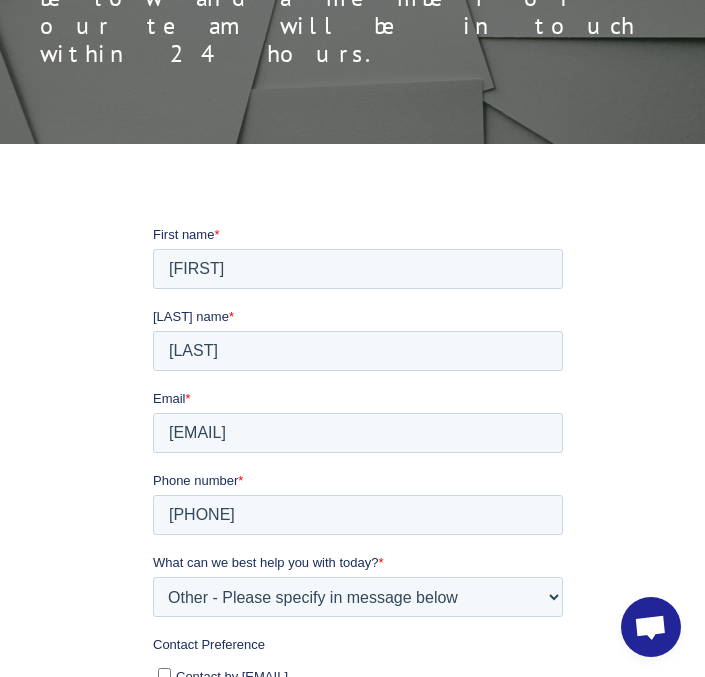 scroll, scrollTop: 75, scrollLeft: 0, axis: vertical 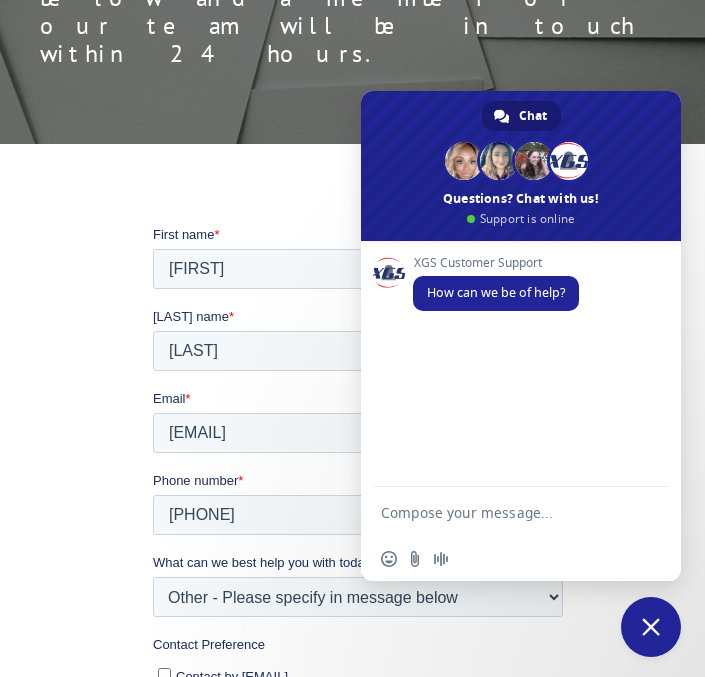 click on "Message your driver attempted to deliver a carpet today shipped from [STATE] Carpet Indus. but was unable I was not aware of a deliver today and no one home to assist with moving it off the truck. He contact his company and was advised they will schedule deliver for [DATE] but did not a time or tracking number. Please send me an email with the deliver info date, time and tracking number asap. Thanks" at bounding box center (361, 785) 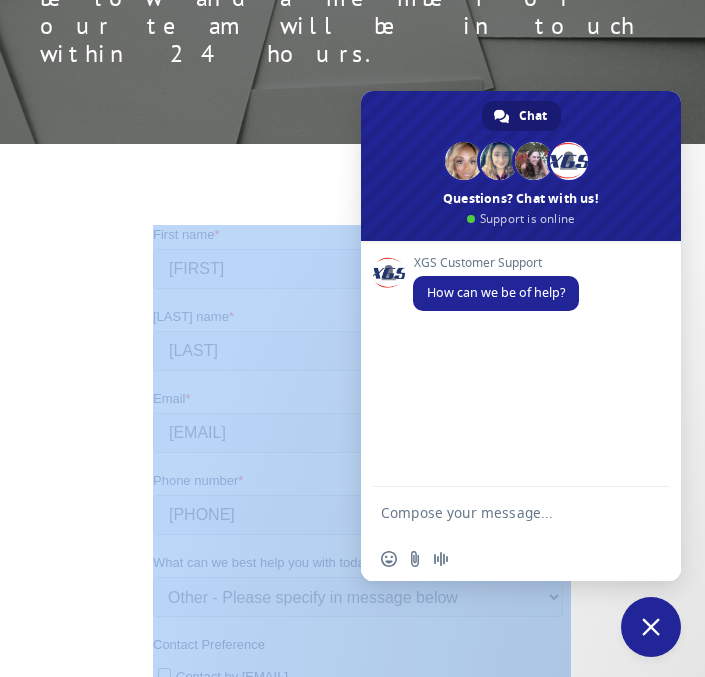 drag, startPoint x: 65, startPoint y: 478, endPoint x: 636, endPoint y: 184, distance: 642.2437 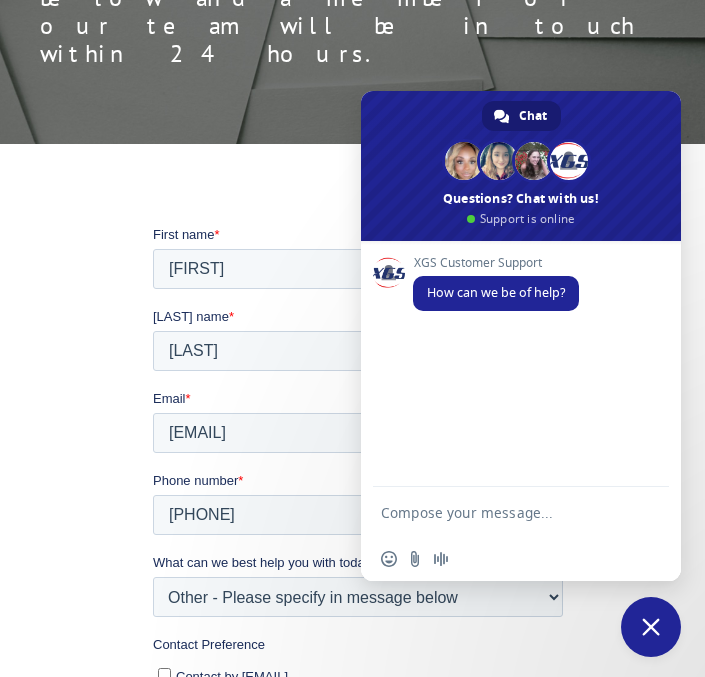 click at bounding box center (651, 627) 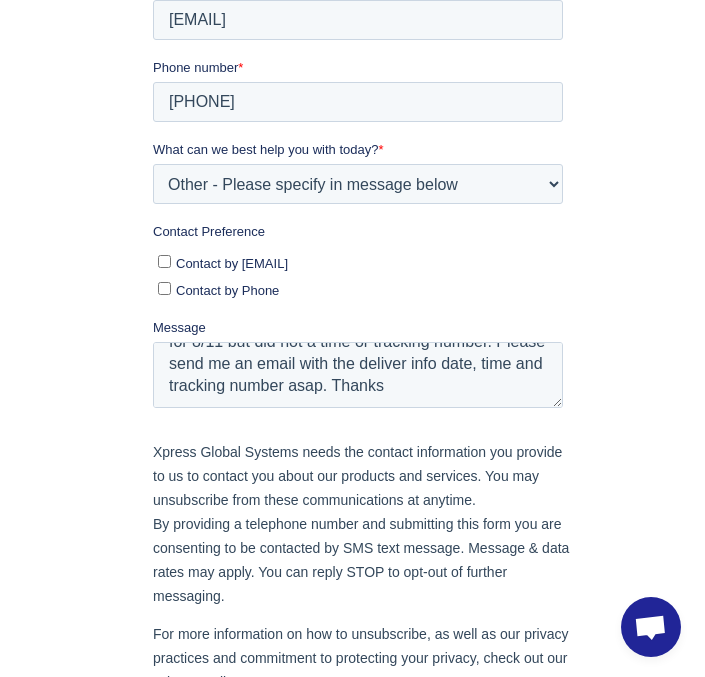 scroll, scrollTop: 732, scrollLeft: 0, axis: vertical 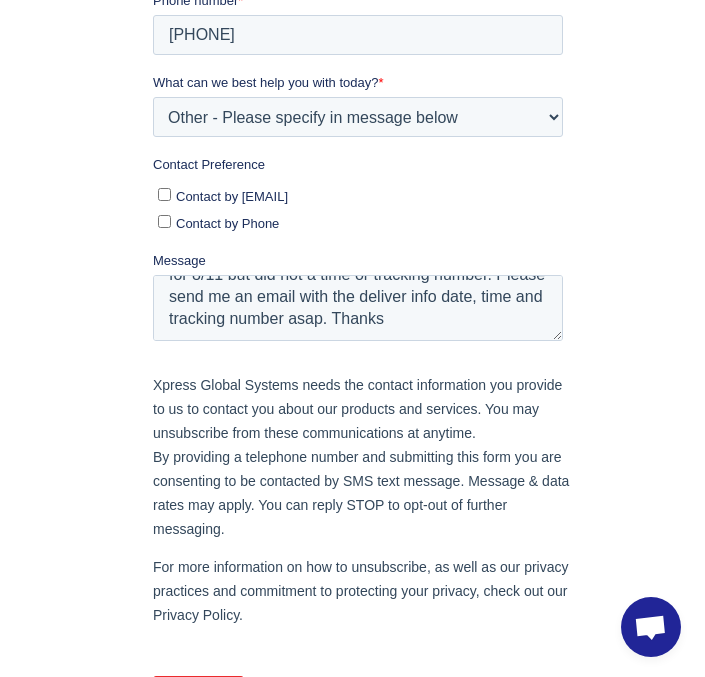 click on "Submit" at bounding box center (197, 696) 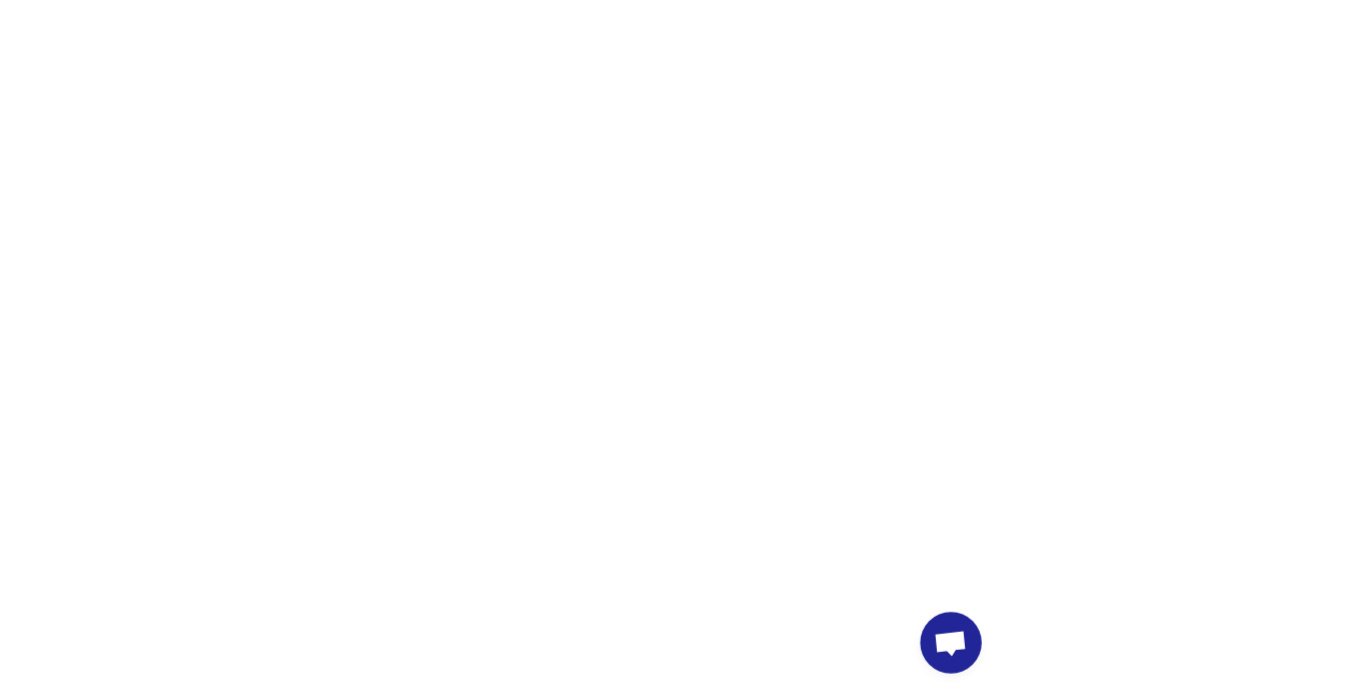 scroll, scrollTop: 732, scrollLeft: 0, axis: vertical 